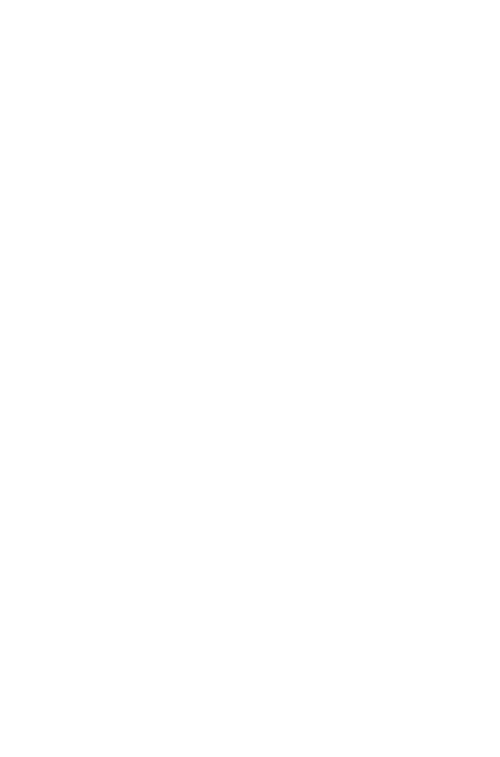 scroll, scrollTop: 0, scrollLeft: 0, axis: both 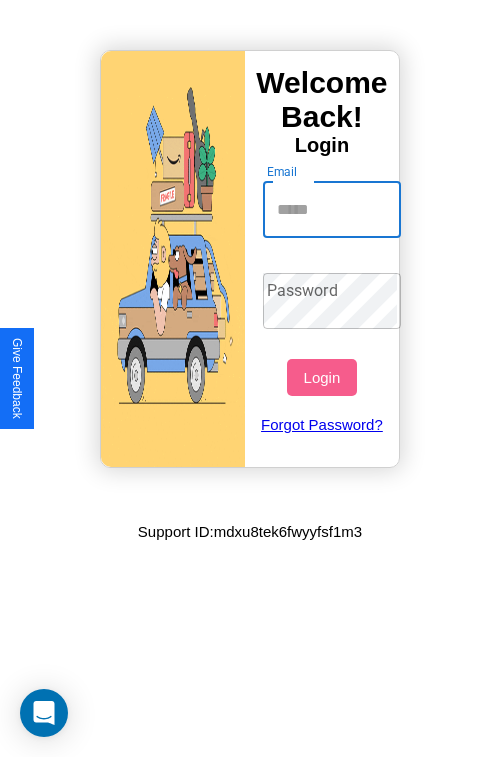 click on "Email" at bounding box center [332, 210] 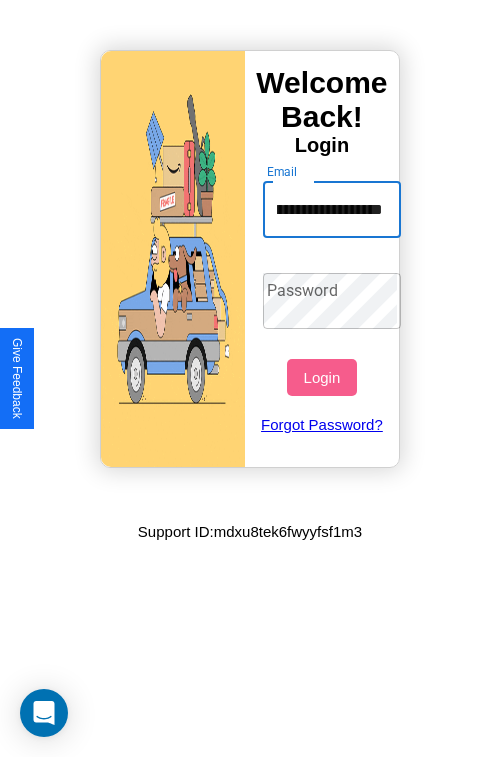 scroll, scrollTop: 0, scrollLeft: 101, axis: horizontal 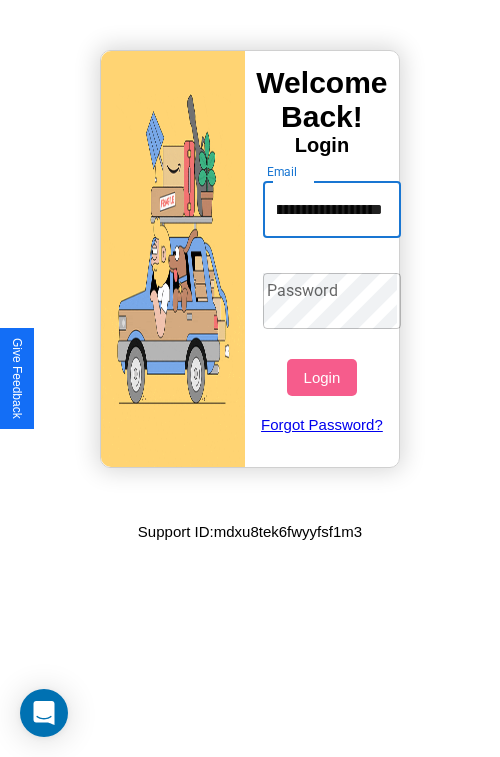 type on "**********" 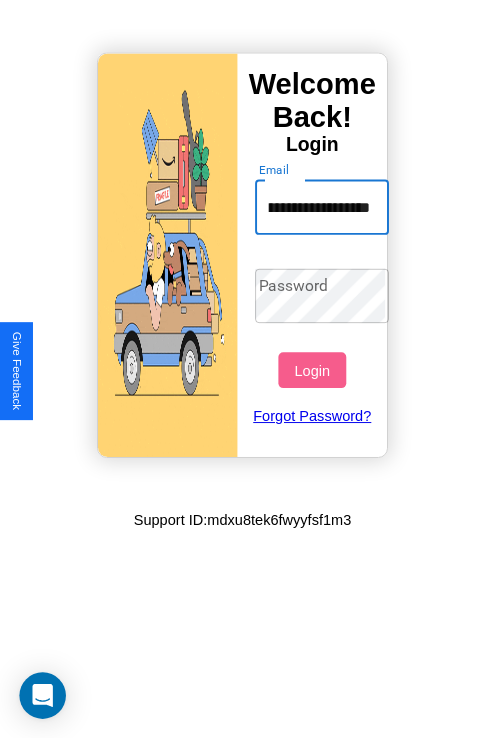 scroll, scrollTop: 0, scrollLeft: 0, axis: both 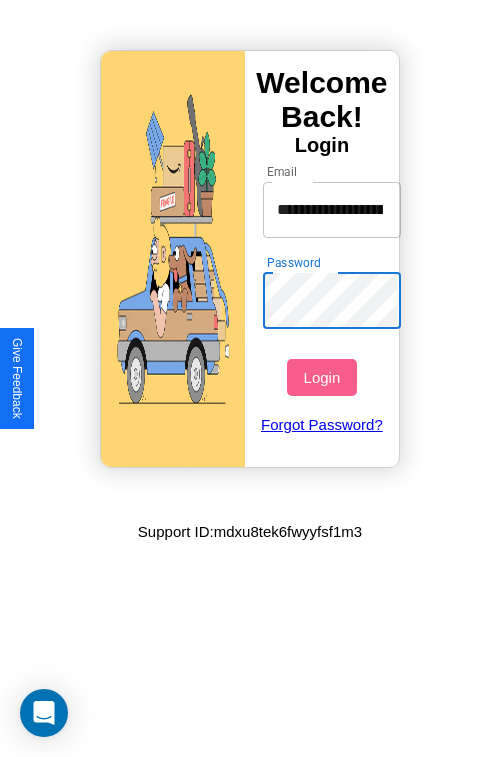 click on "Login" at bounding box center [321, 377] 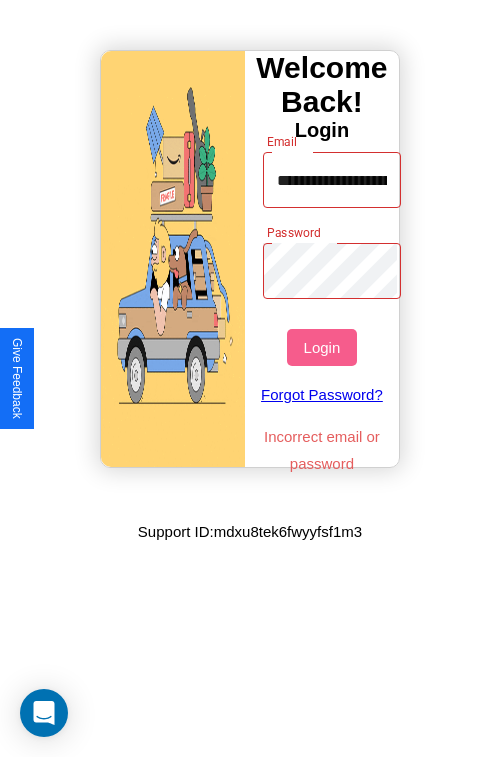 click on "Login" at bounding box center (321, 347) 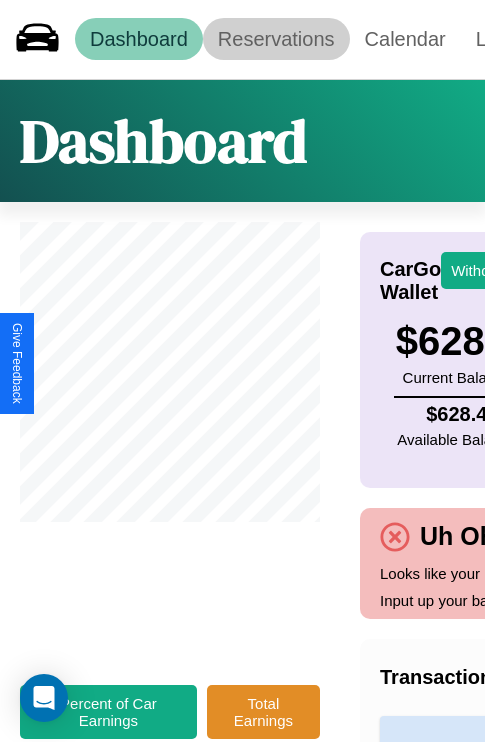 click on "Reservations" at bounding box center [276, 39] 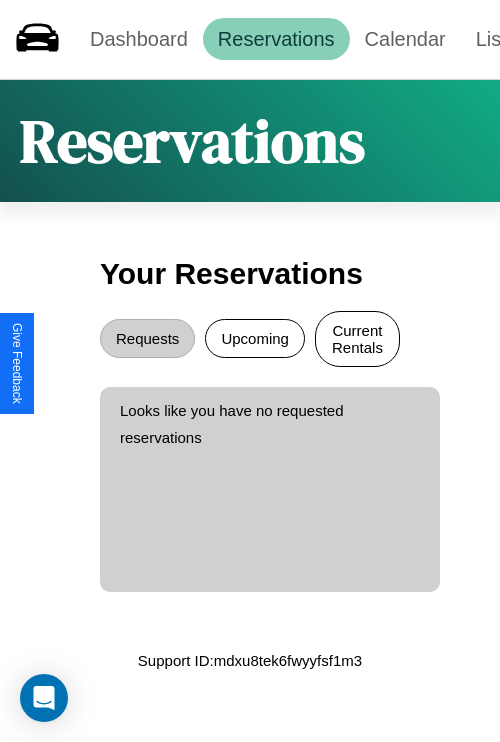 click on "Current Rentals" at bounding box center (357, 339) 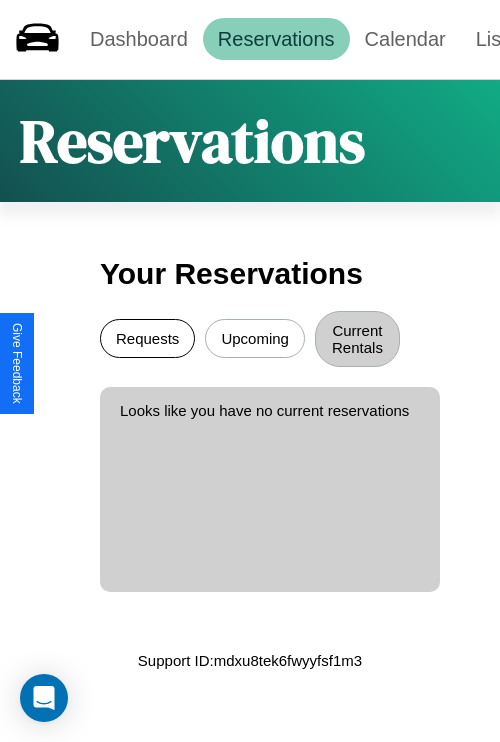 click on "Requests" at bounding box center (147, 338) 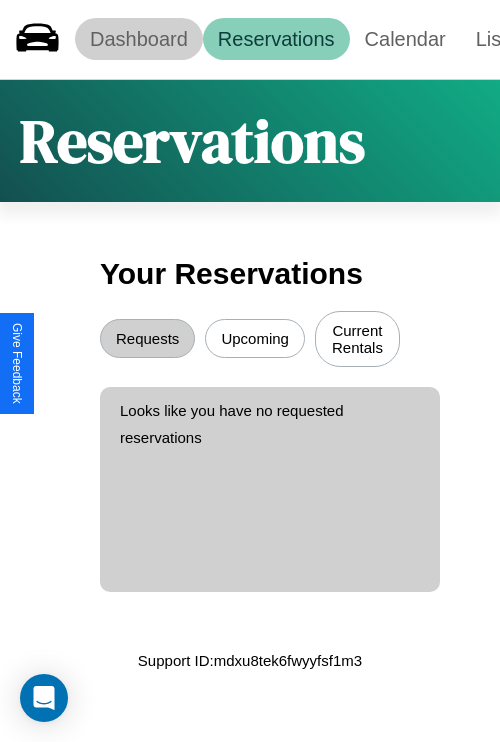 click on "Dashboard" at bounding box center (139, 39) 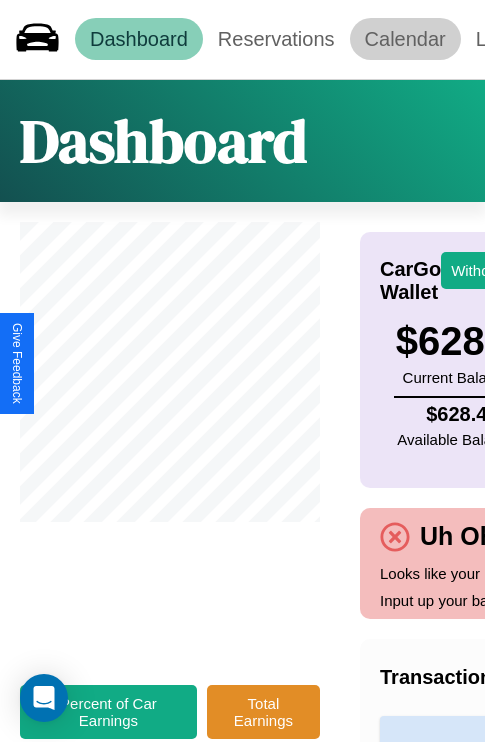 click on "Calendar" at bounding box center (405, 39) 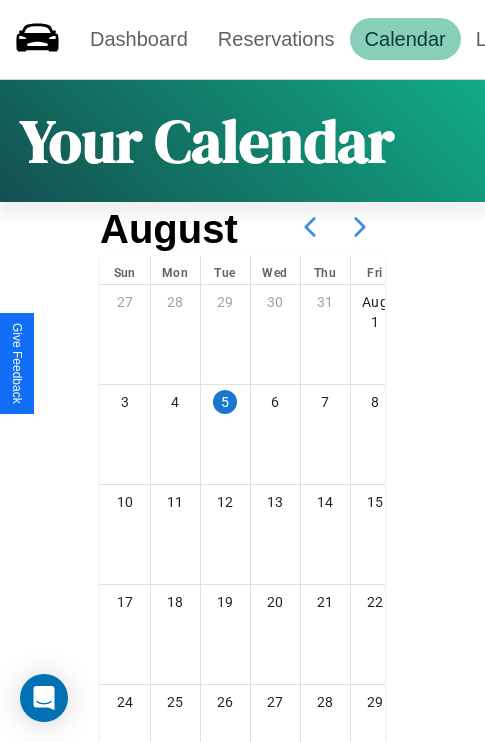 click 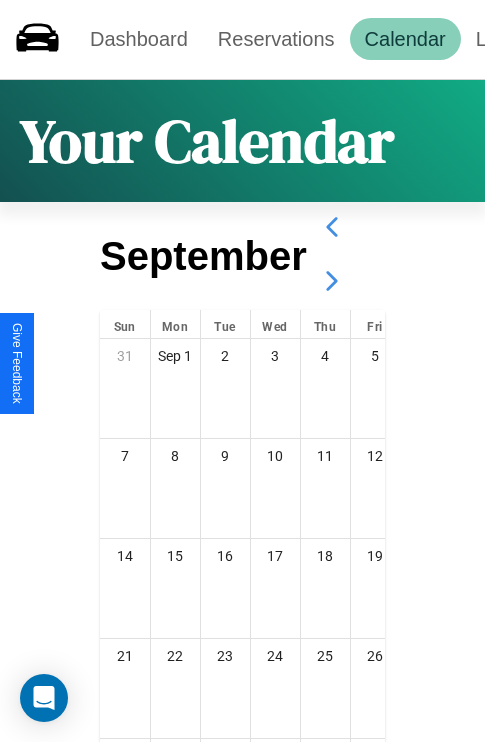click 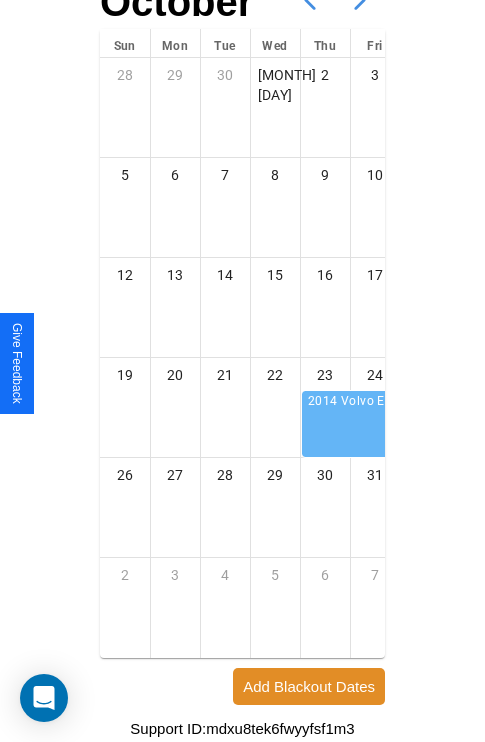 scroll, scrollTop: 242, scrollLeft: 0, axis: vertical 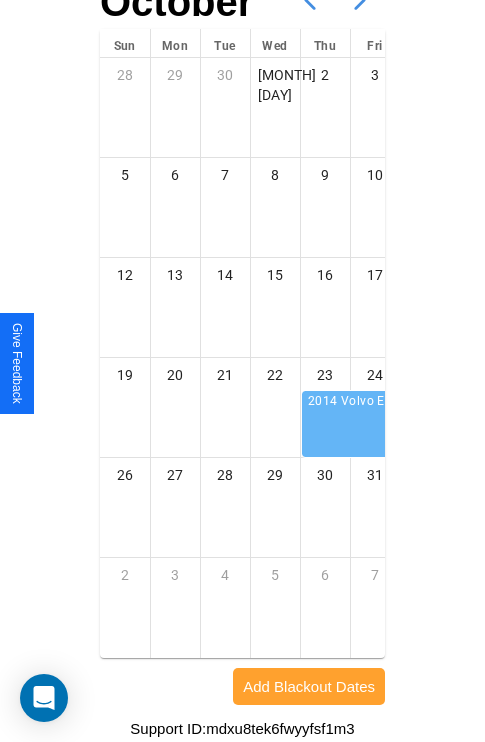 click on "Add Blackout Dates" at bounding box center (309, 686) 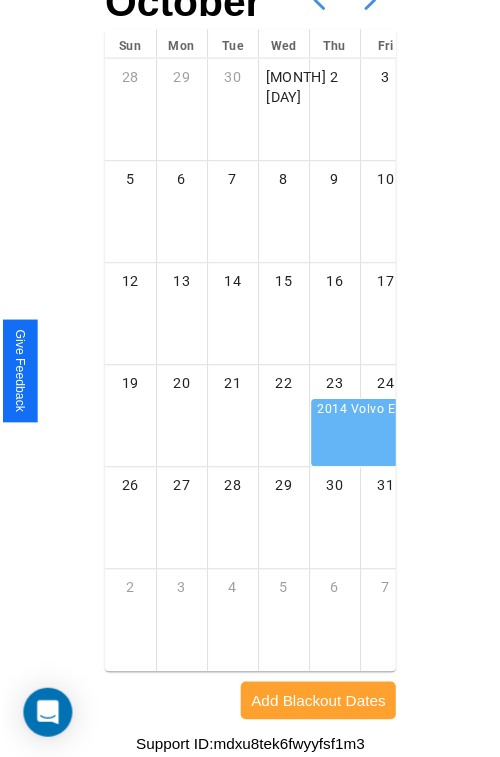 scroll, scrollTop: 227, scrollLeft: 0, axis: vertical 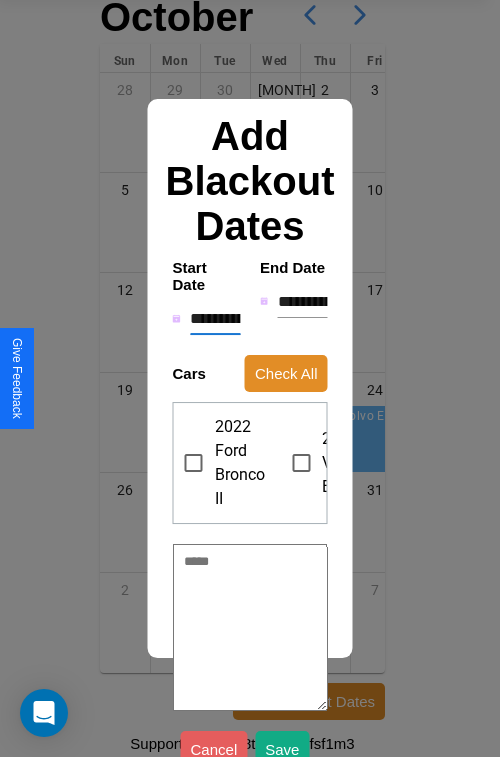 click on "**********" at bounding box center [215, 319] 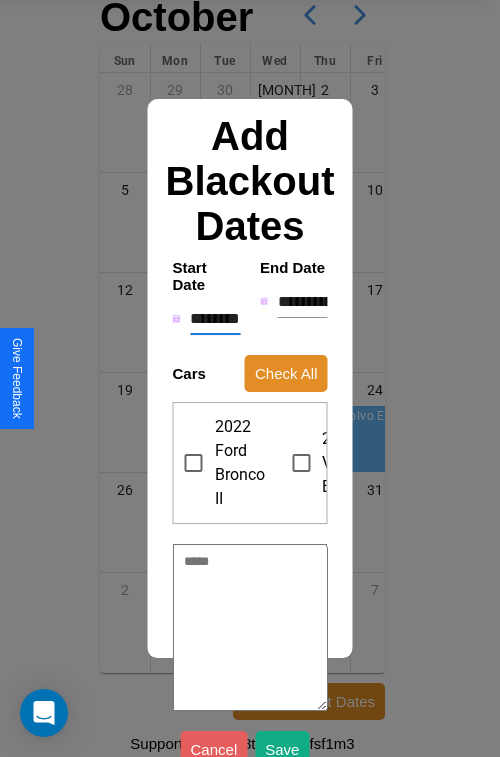 type on "*" 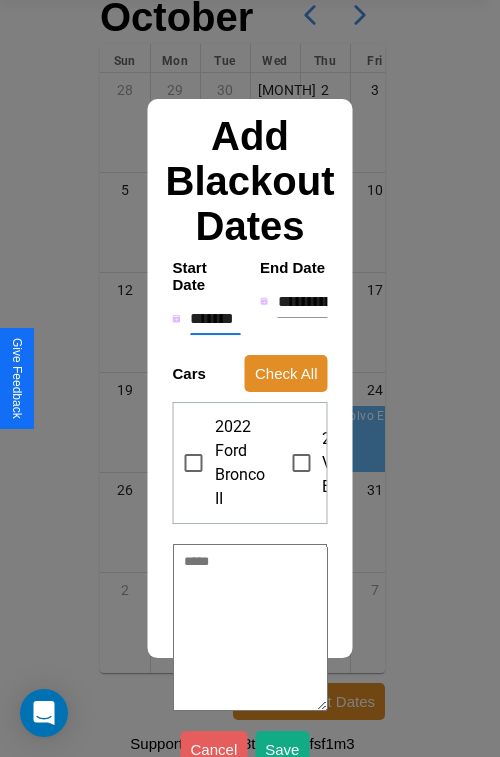 type on "*" 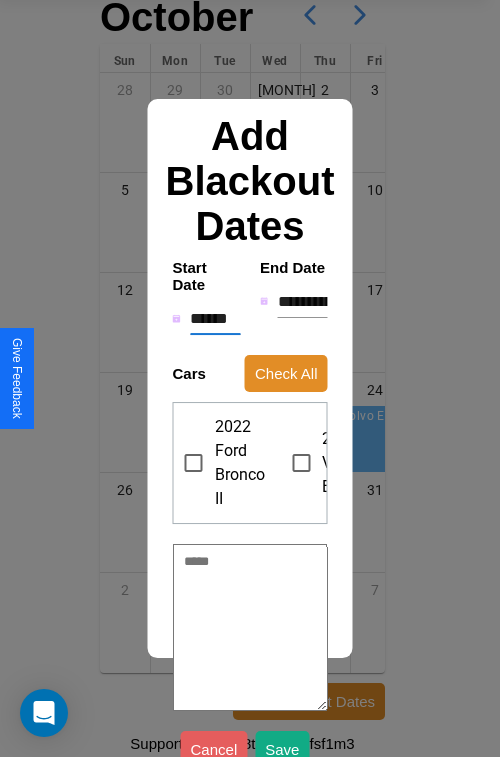 type on "*" 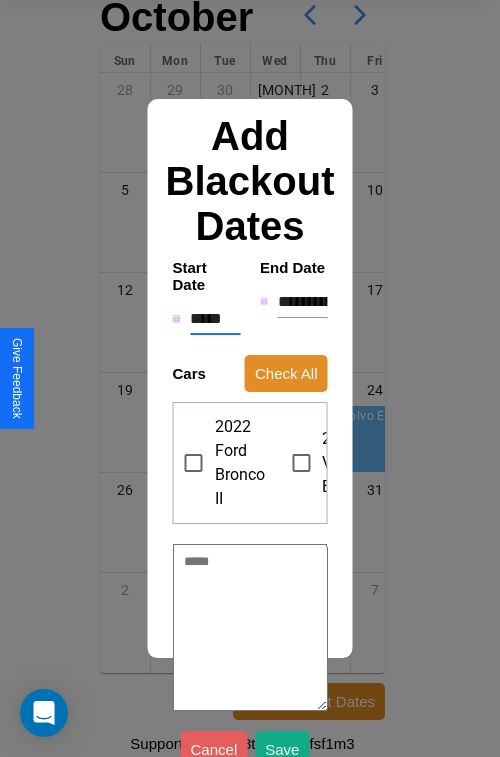 type on "*" 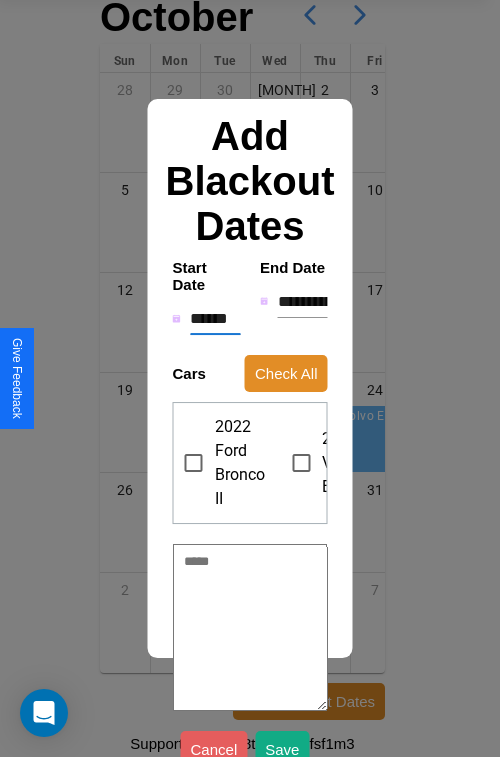 type on "*" 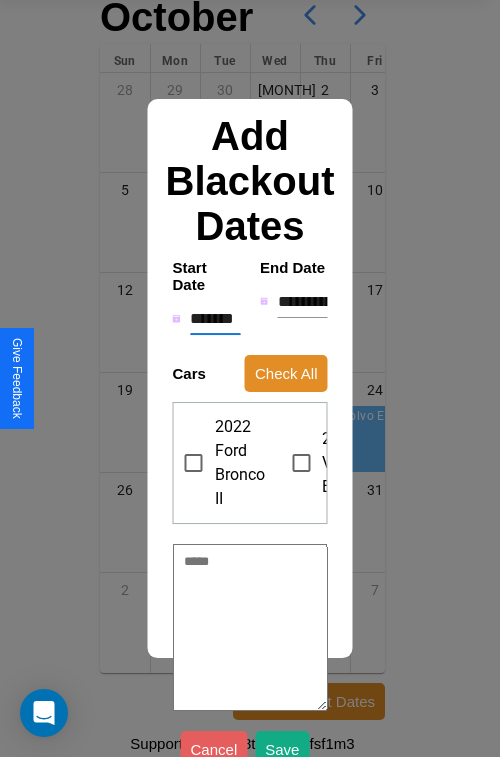 type on "*" 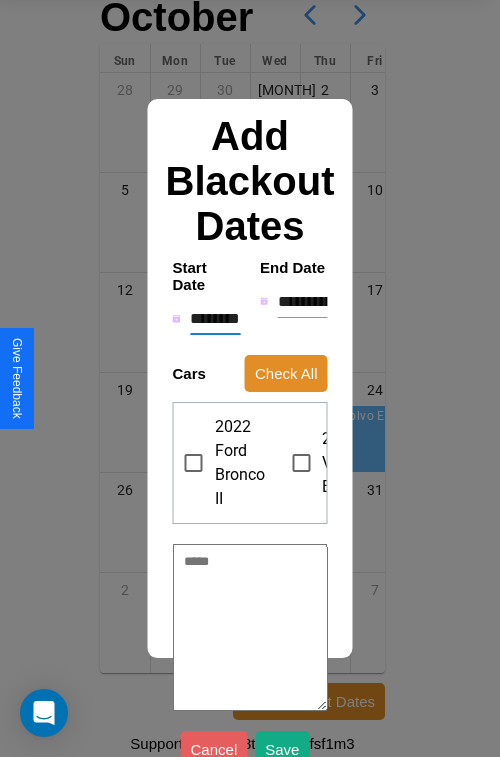 type on "*" 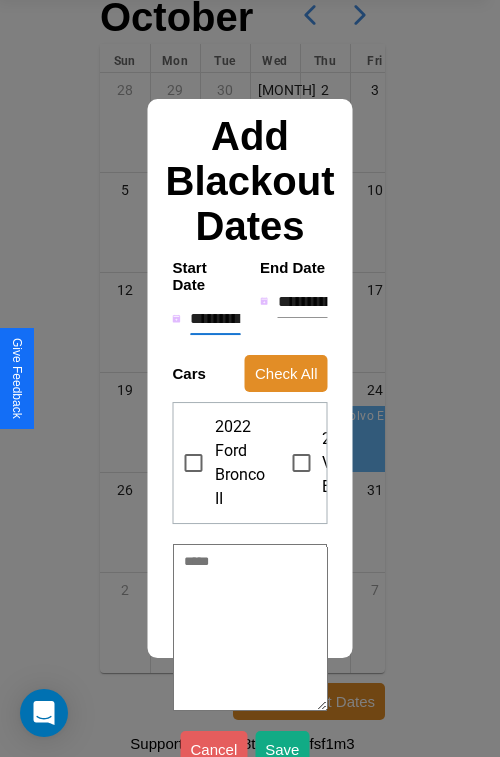 type on "*" 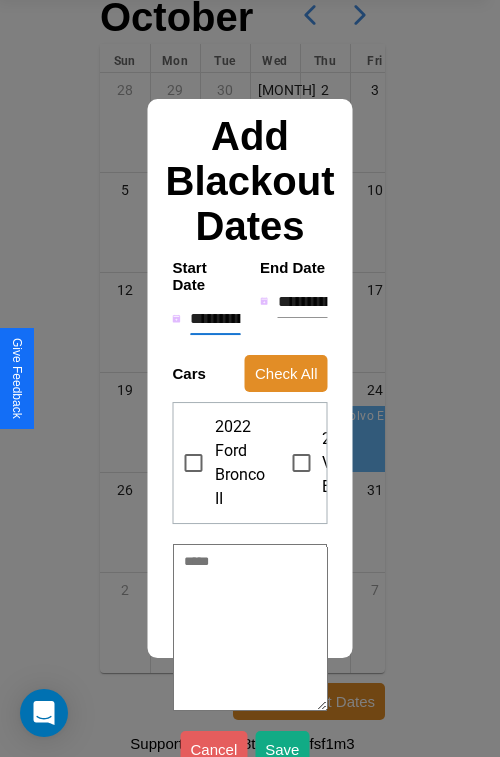 type on "*" 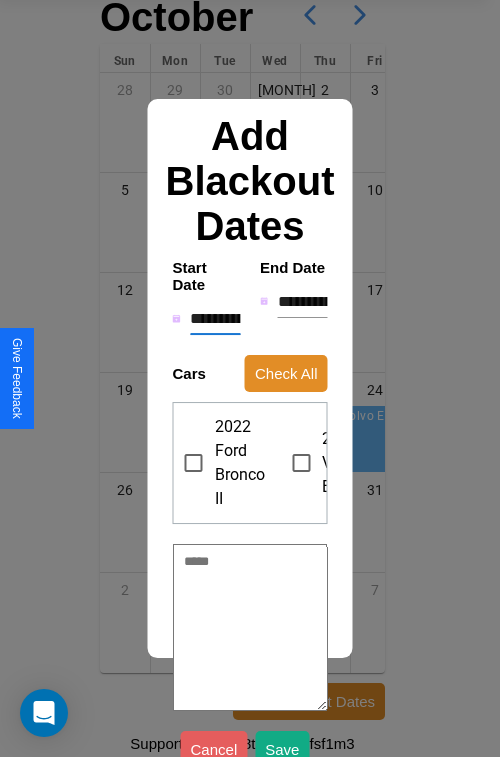 type on "*" 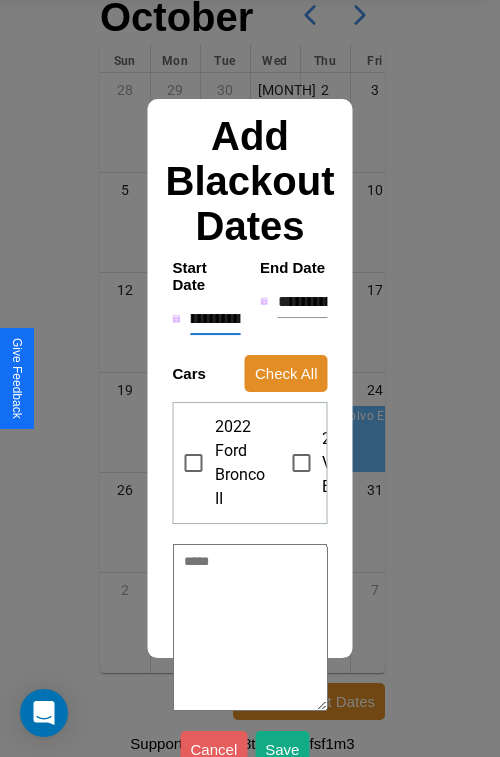 type on "**********" 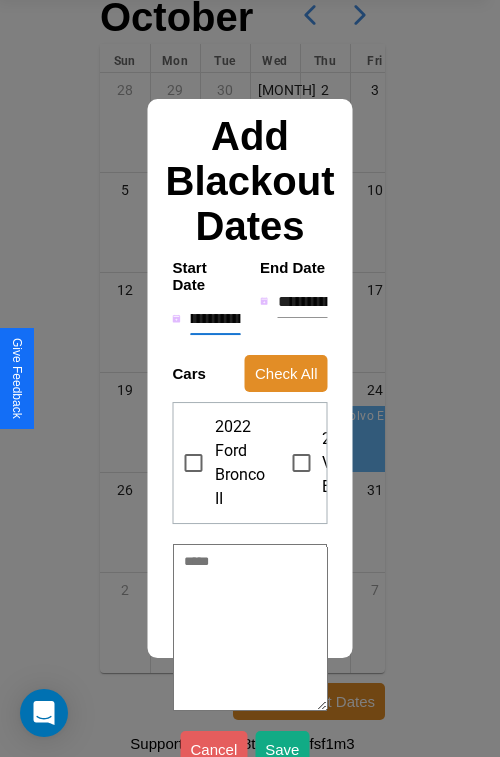 type on "*" 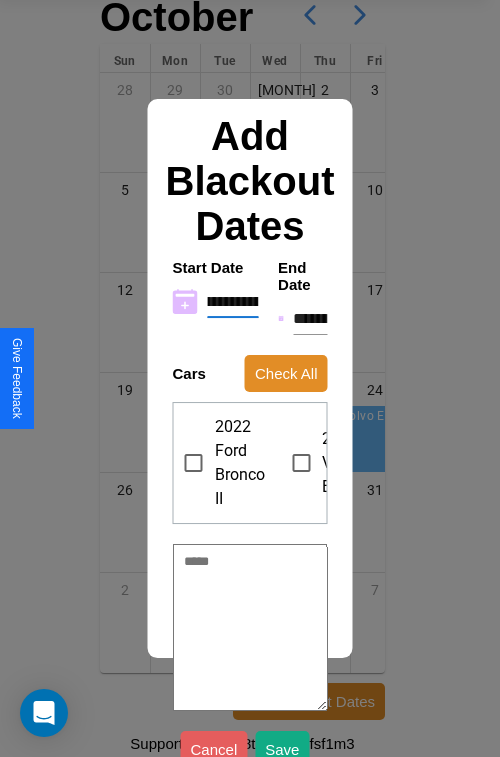 type on "**********" 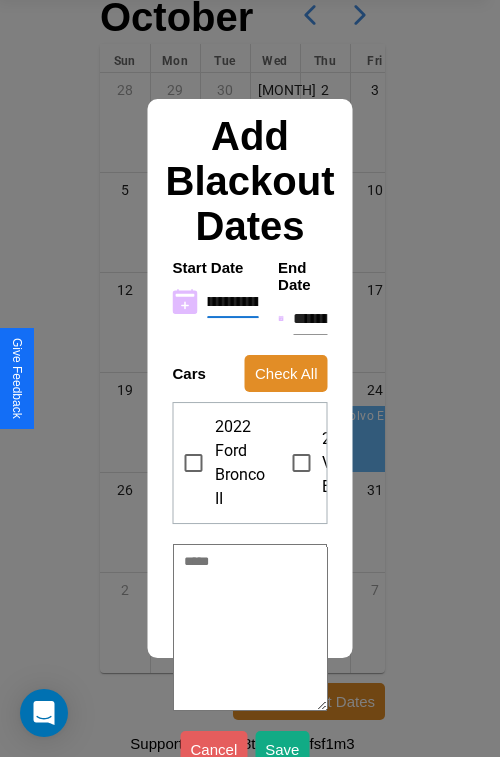 type on "*" 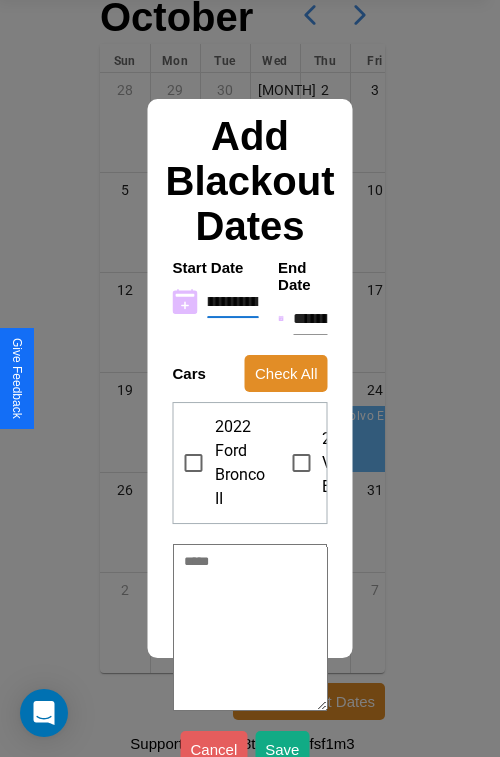 type on "**********" 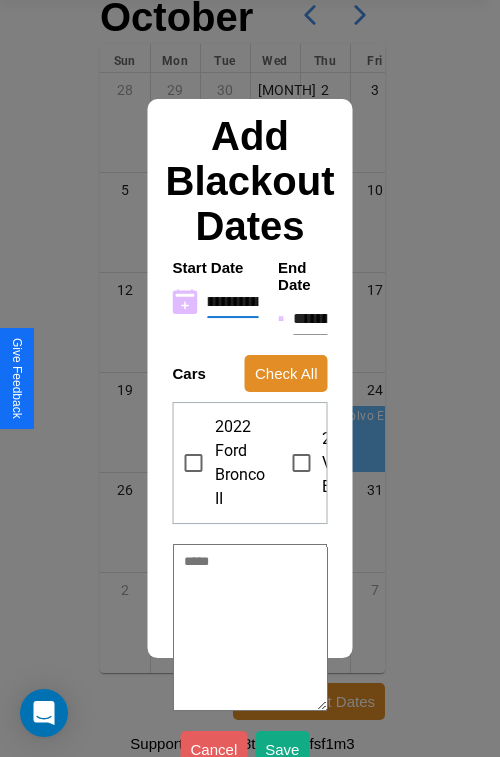 type on "*" 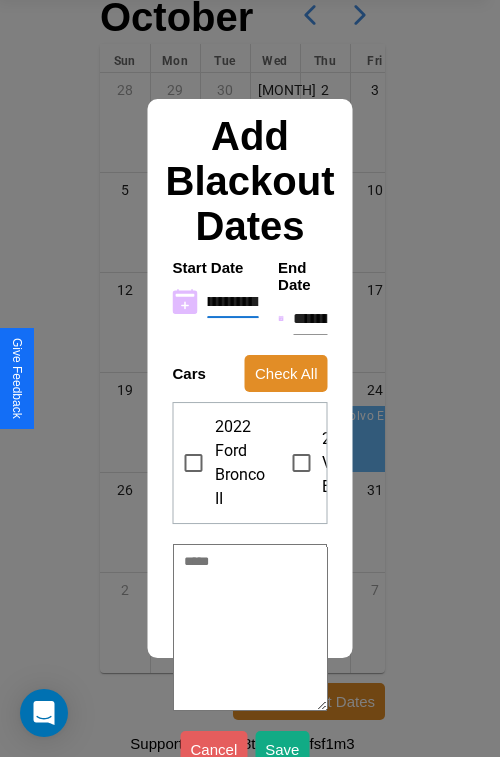 type on "**********" 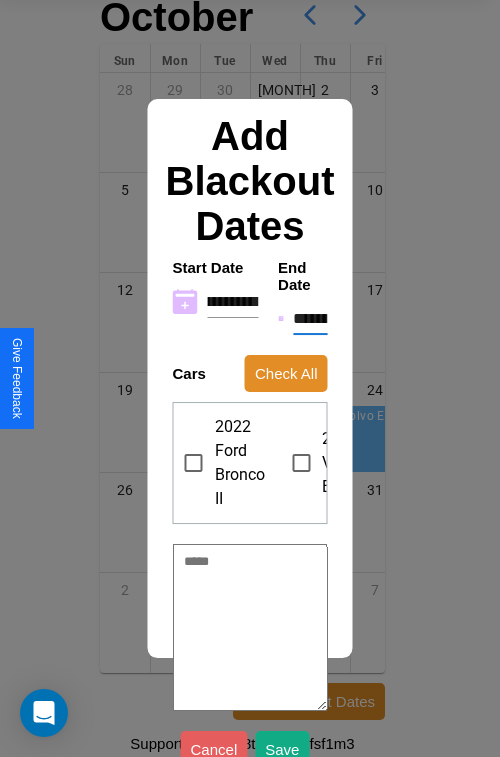 scroll, scrollTop: 0, scrollLeft: 0, axis: both 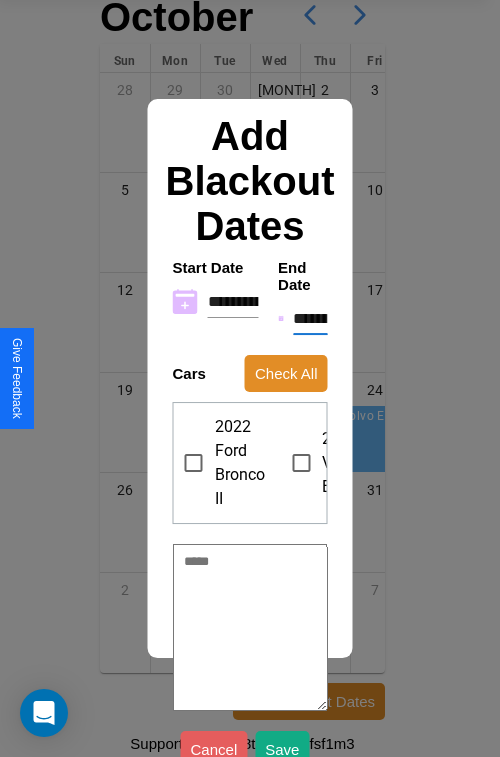 click on "**********" at bounding box center (310, 319) 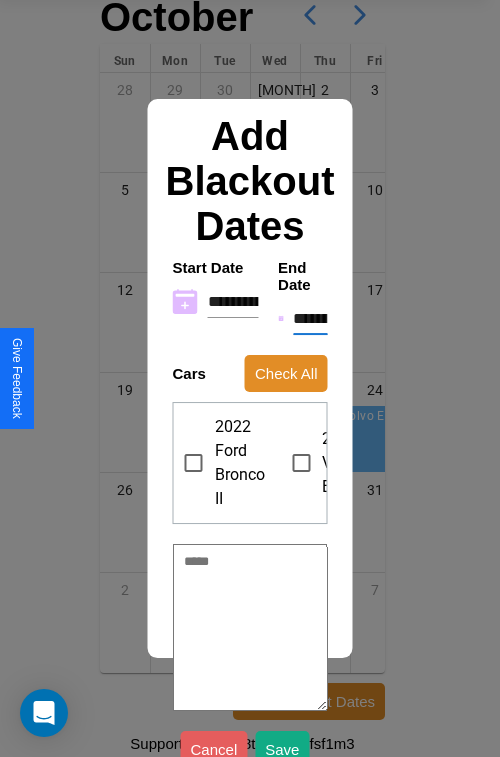 type on "*" 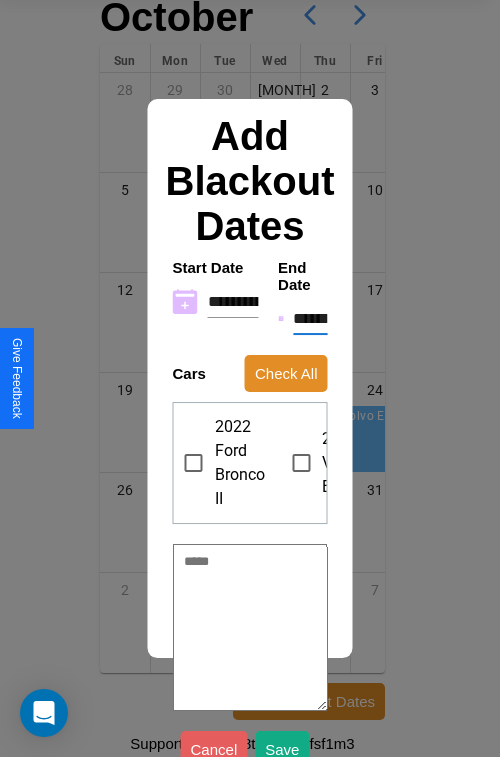 type on "*" 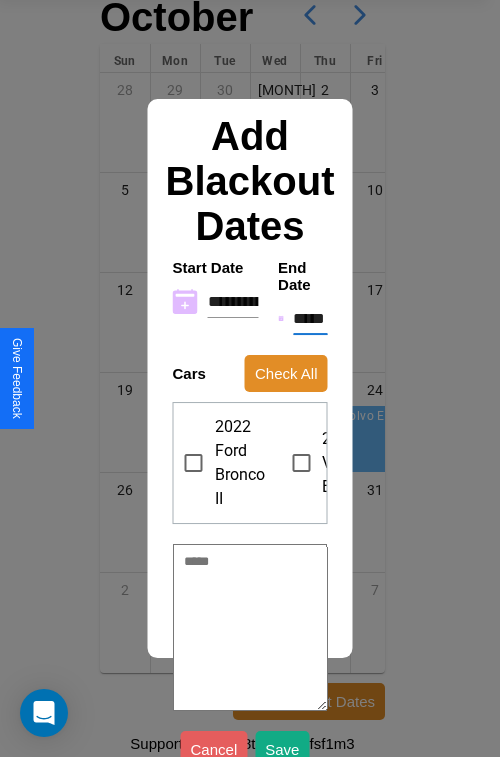 type on "*" 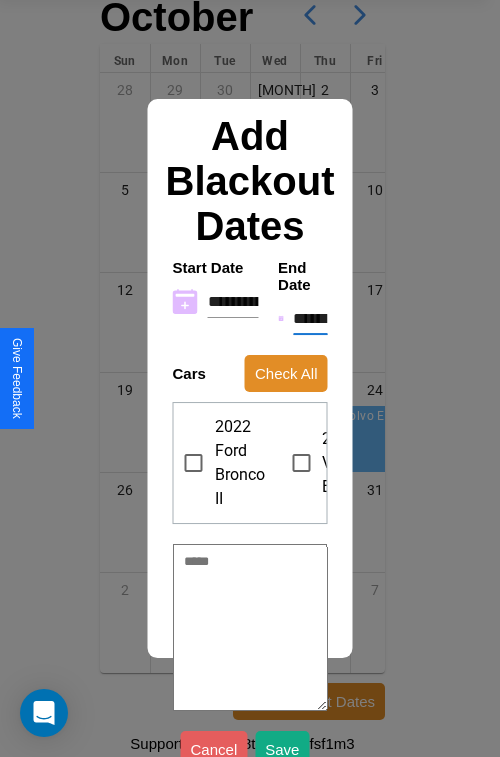 type on "*" 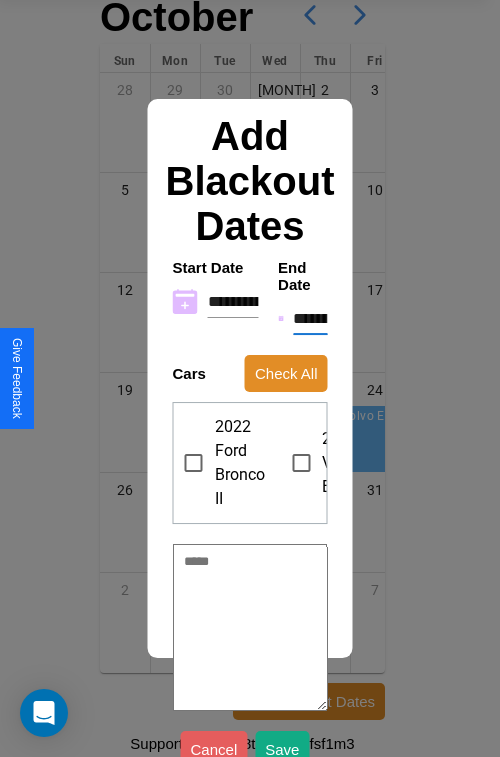 type on "*" 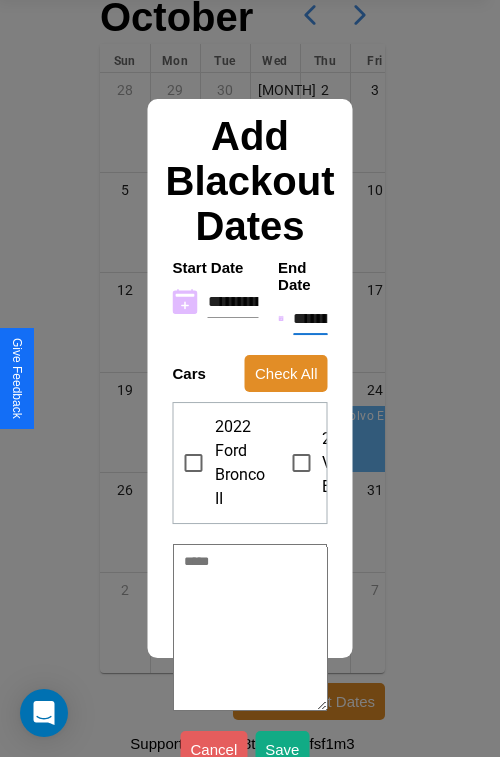 type on "*" 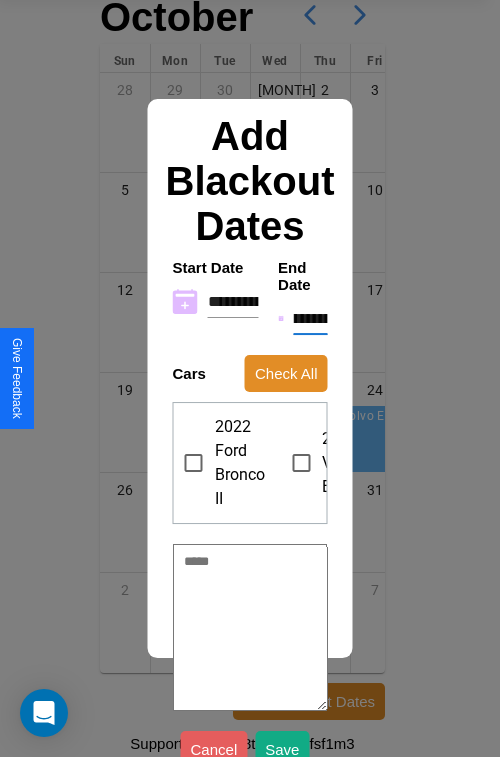 type on "**********" 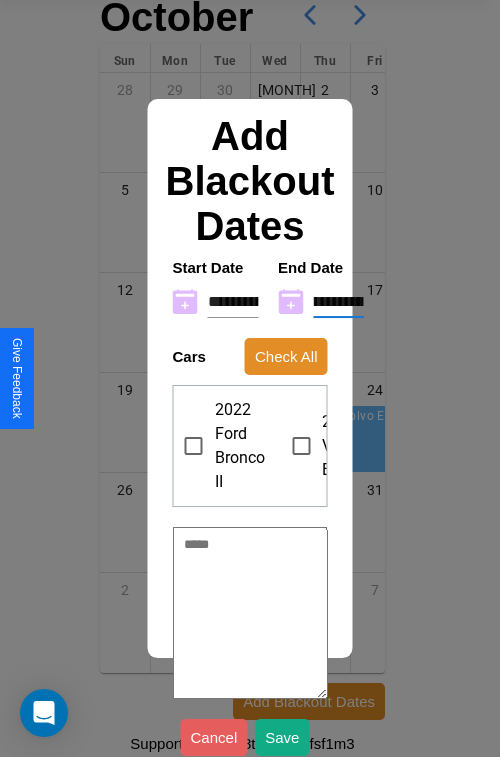 type on "**********" 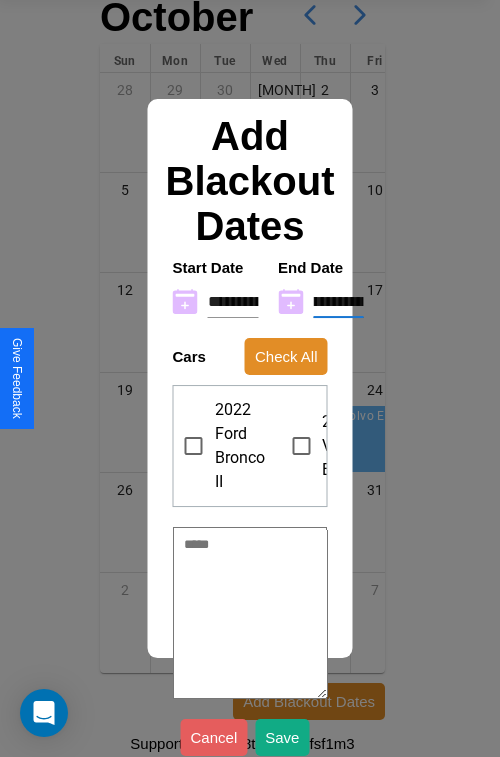 type on "*" 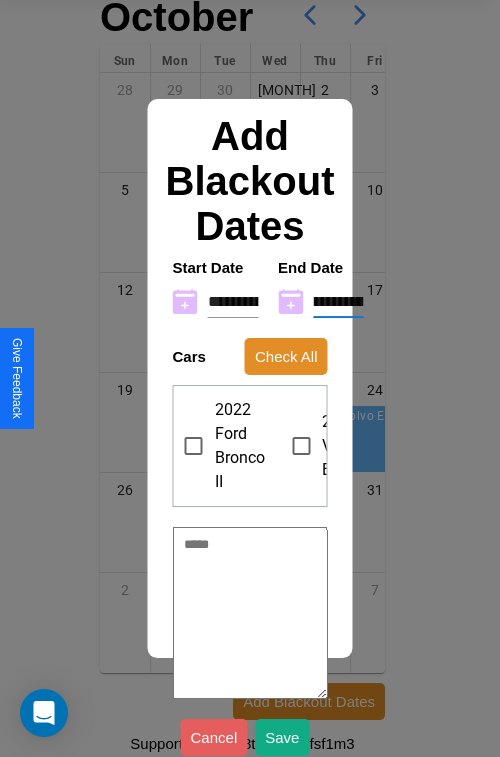 type on "**********" 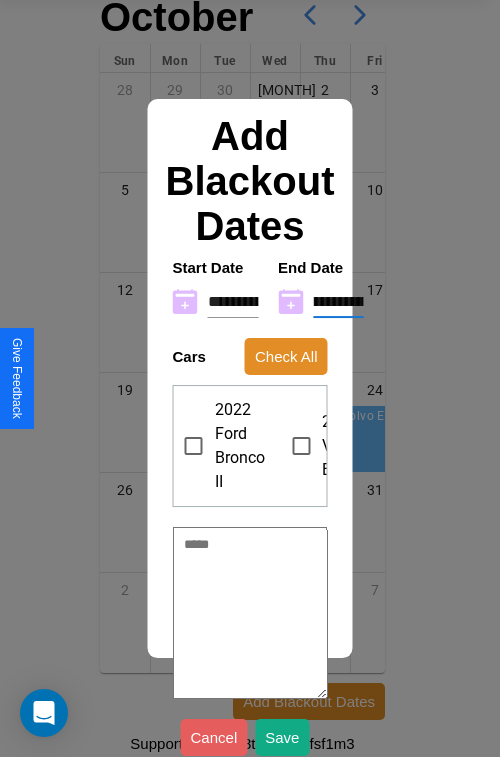 type on "*" 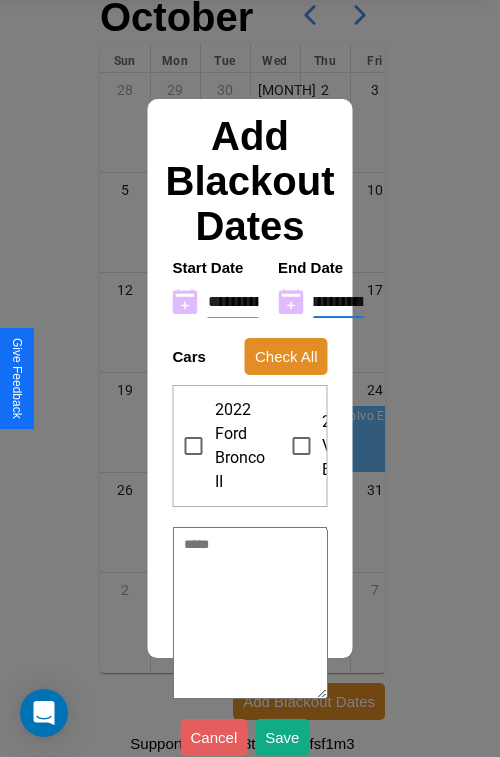 scroll, scrollTop: 6, scrollLeft: 52, axis: both 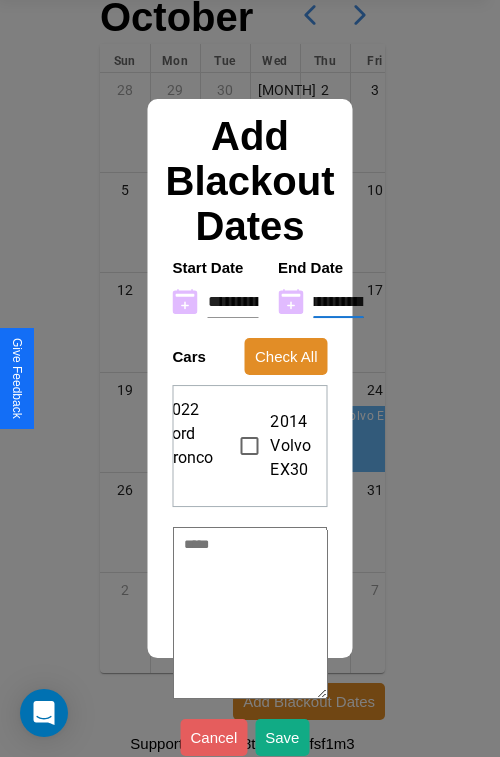 type on "**********" 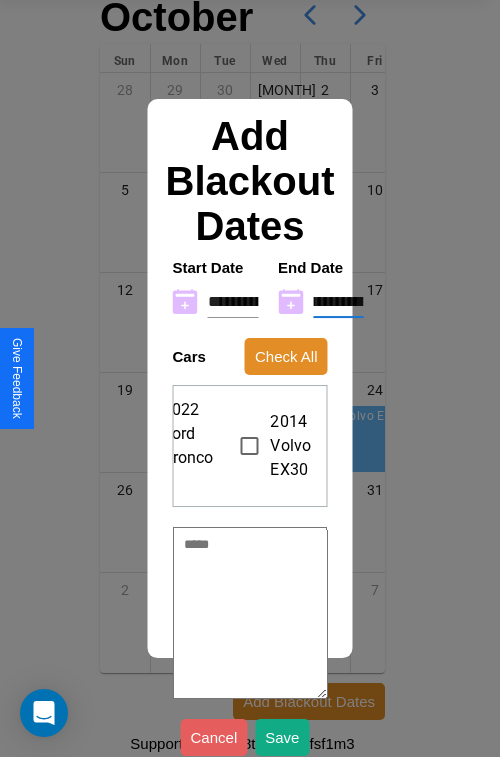 scroll, scrollTop: 0, scrollLeft: 0, axis: both 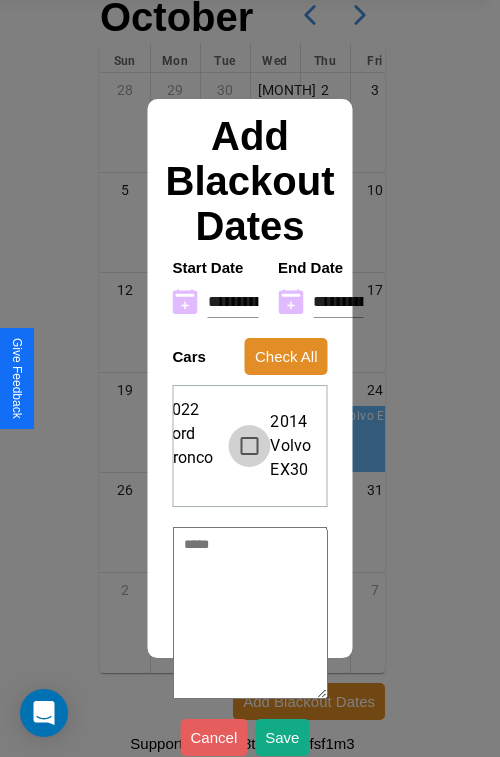 type on "*" 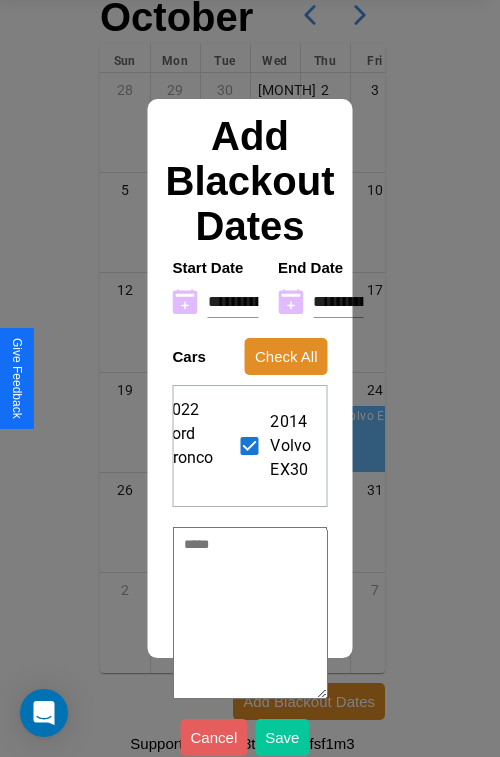click on "Save" at bounding box center (282, 737) 